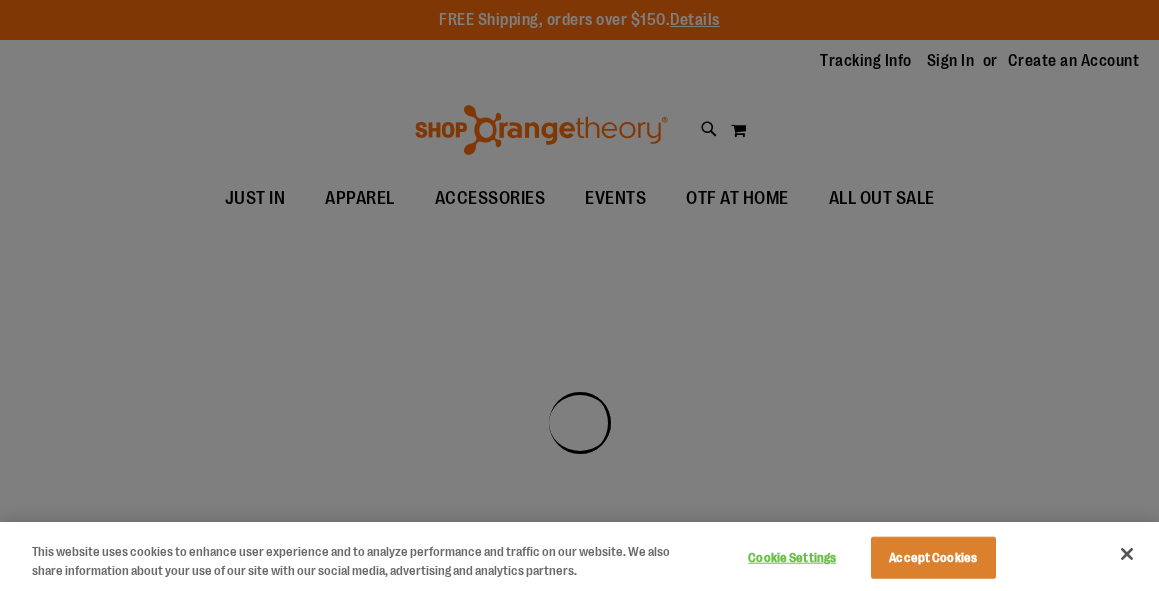 scroll, scrollTop: 0, scrollLeft: 0, axis: both 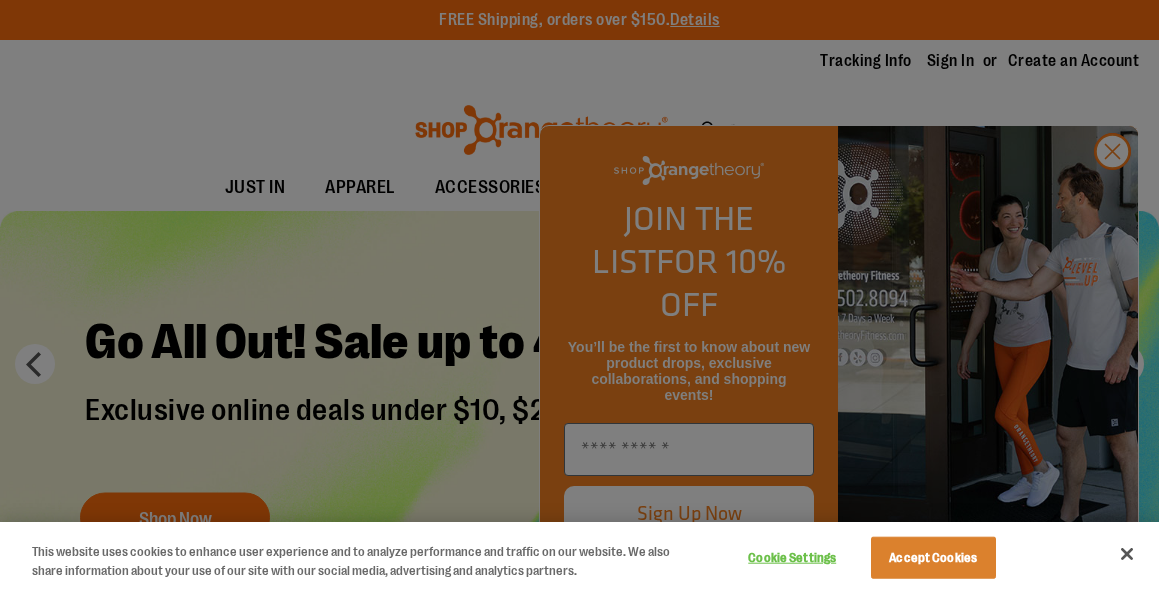 click at bounding box center (579, 295) 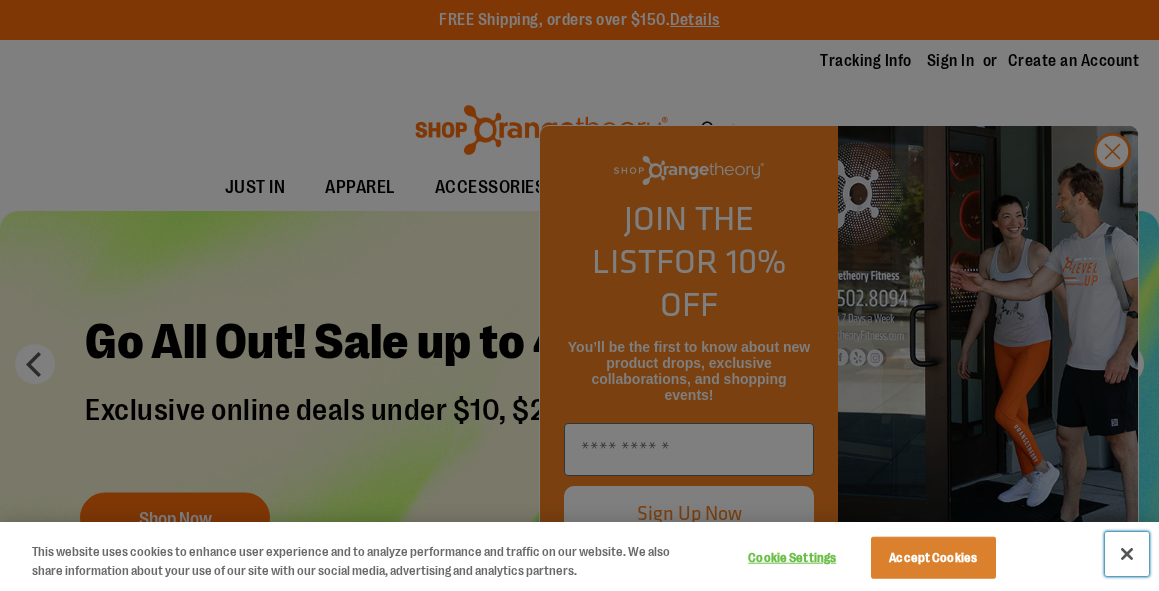 click at bounding box center [1127, 554] 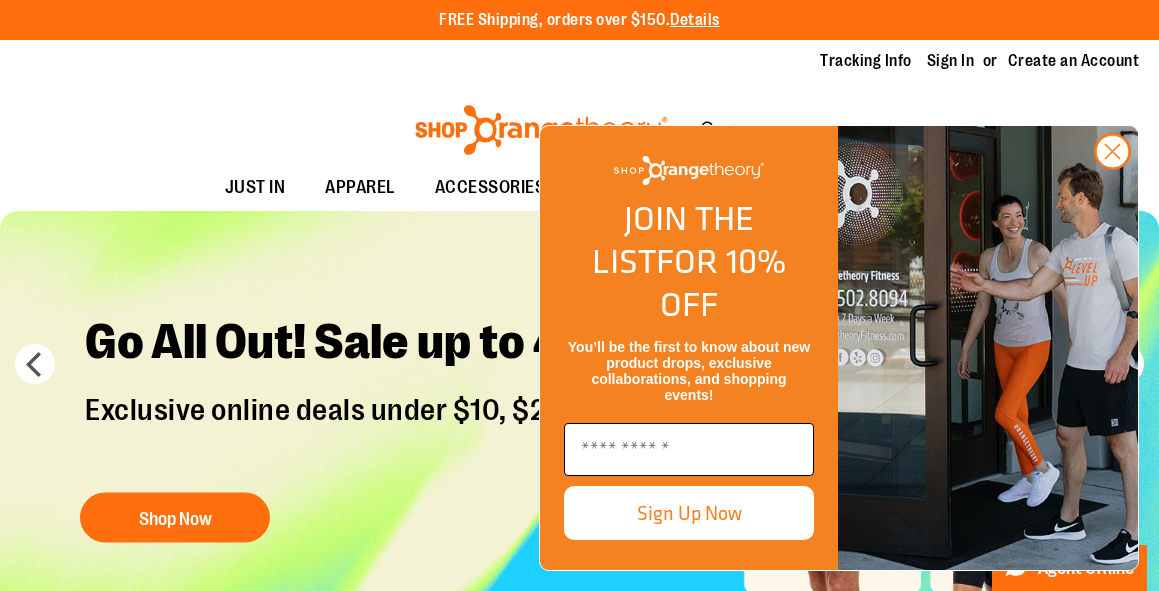 click at bounding box center (689, 449) 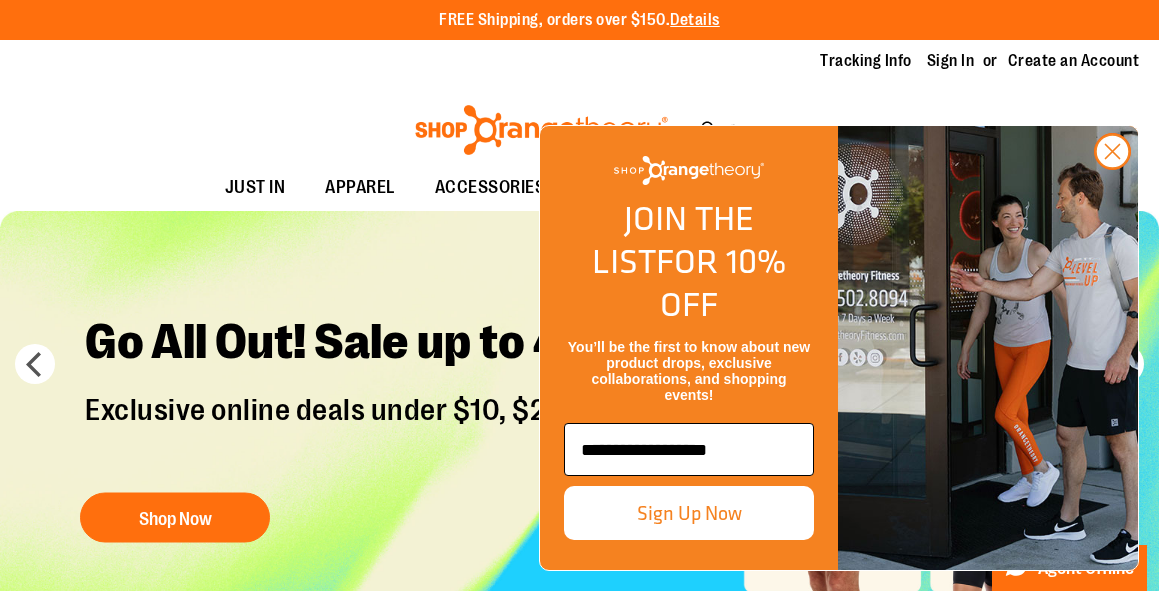 type on "**********" 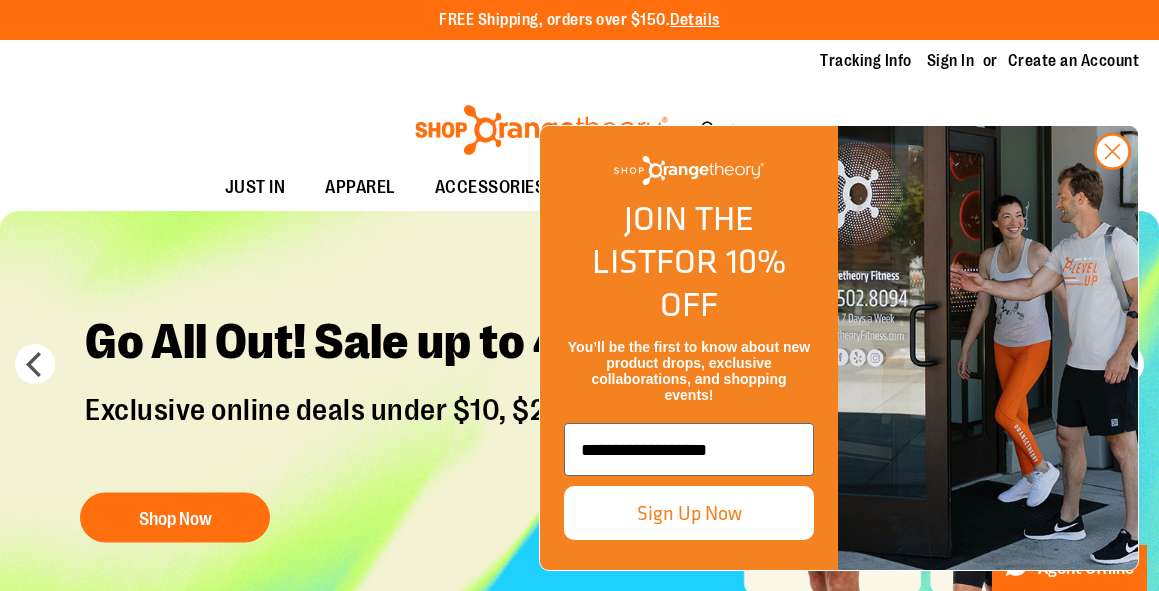 click on "Sign Up Now" at bounding box center [689, 513] 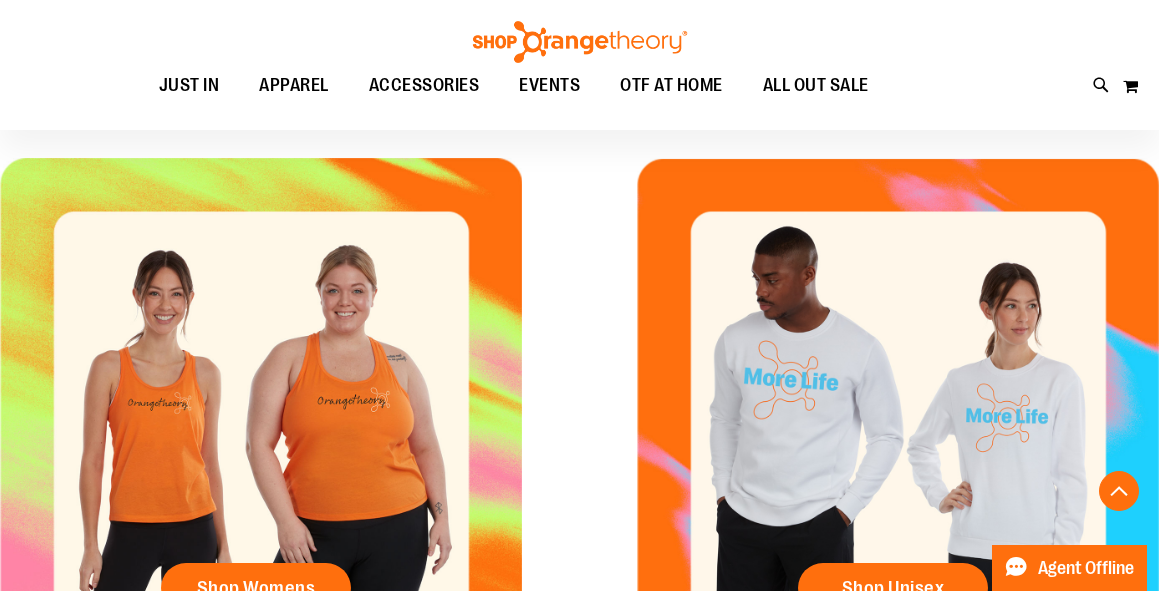 scroll, scrollTop: 0, scrollLeft: 0, axis: both 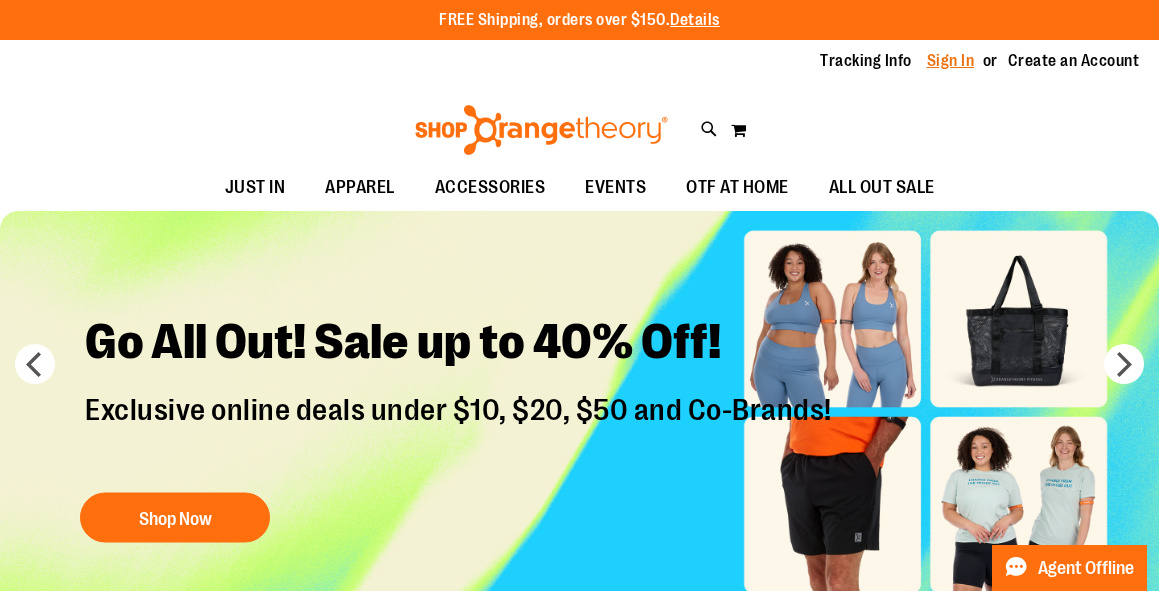 click on "Sign In" at bounding box center (951, 61) 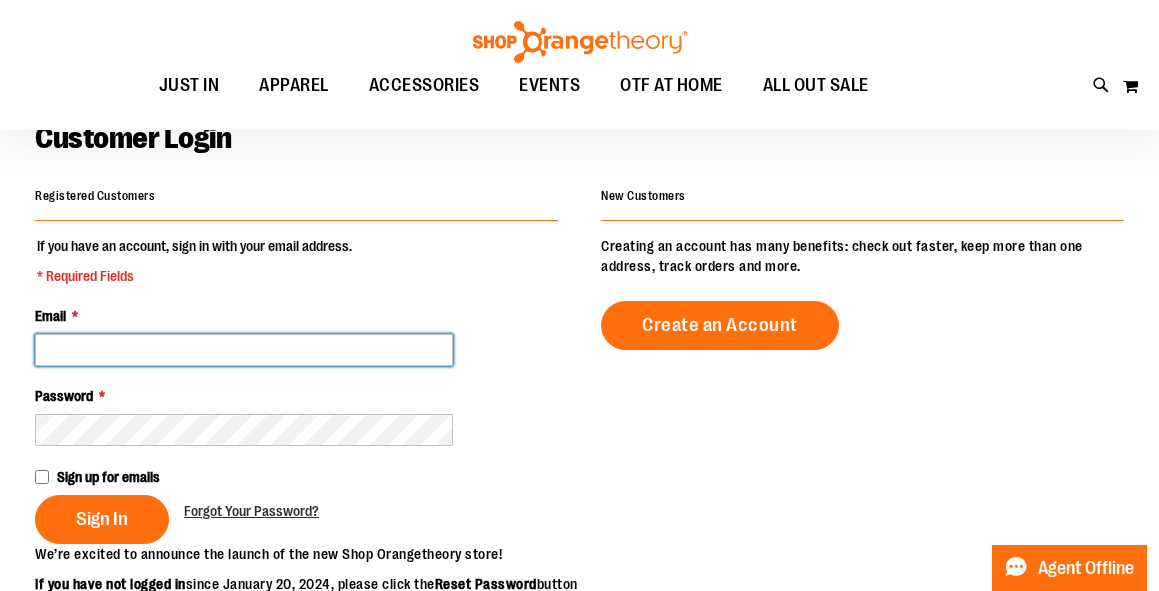 click on "Email *" at bounding box center (244, 350) 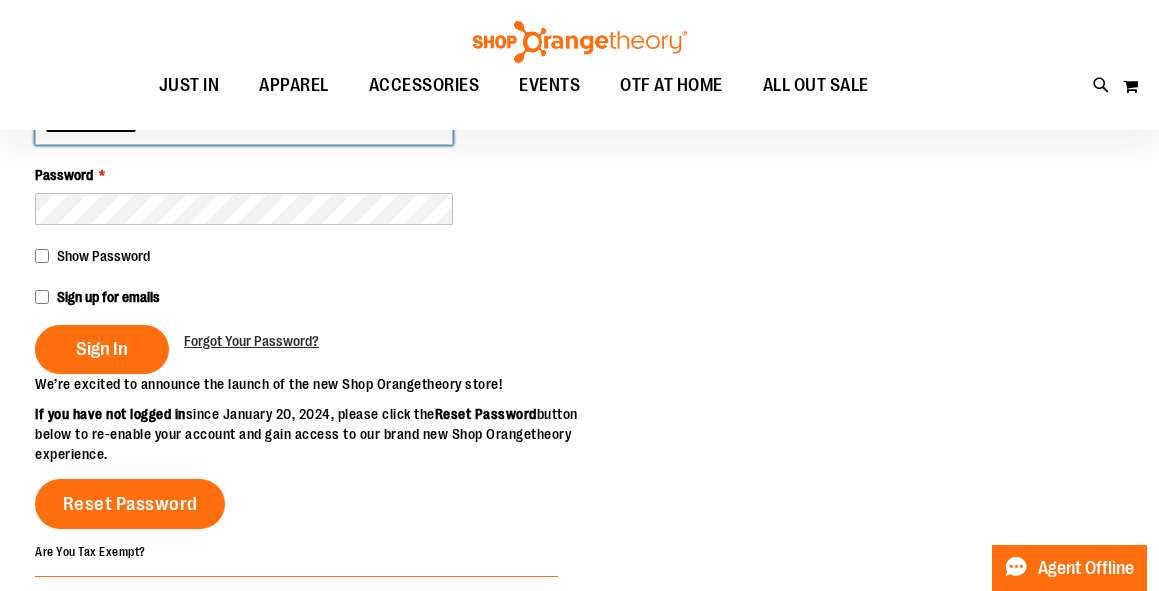 type on "**********" 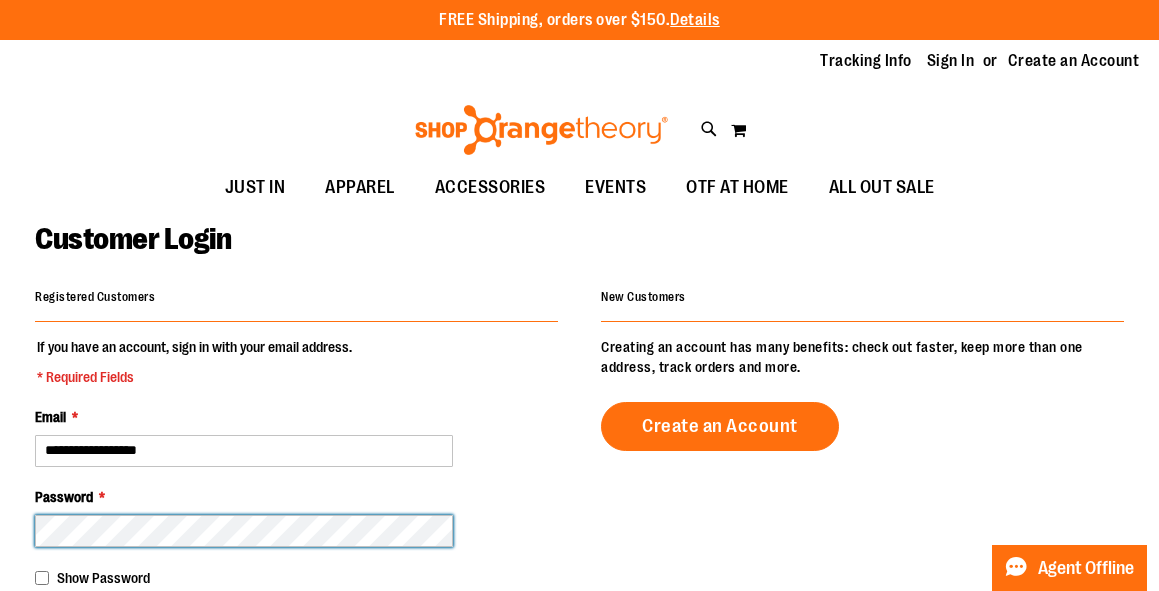 scroll, scrollTop: 84, scrollLeft: 0, axis: vertical 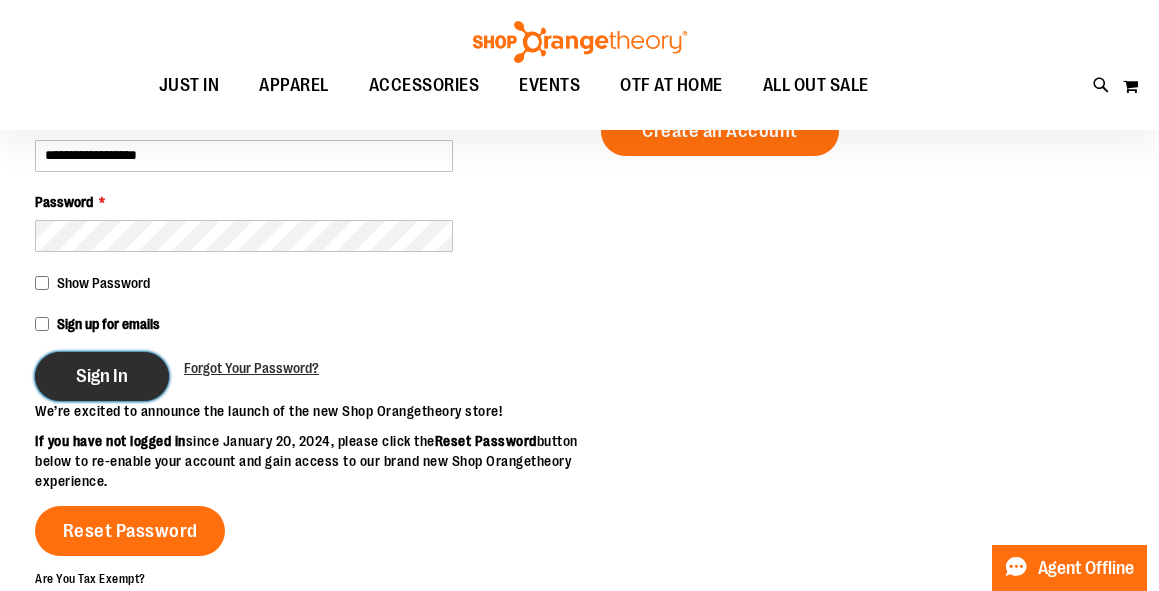 click on "Sign In" at bounding box center (102, 376) 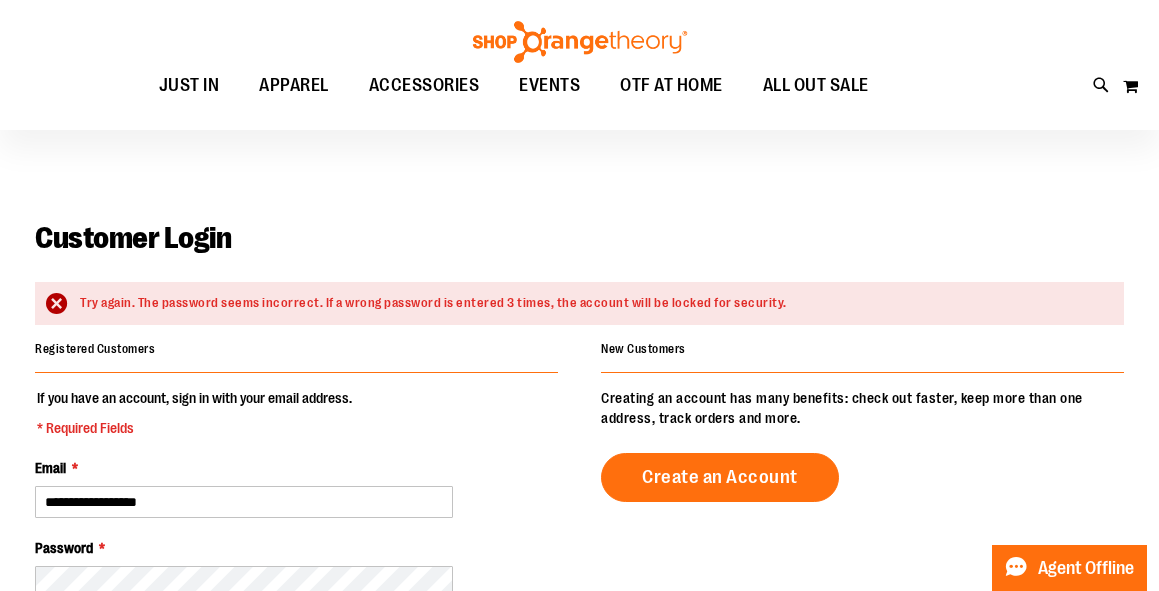 scroll, scrollTop: 399, scrollLeft: 0, axis: vertical 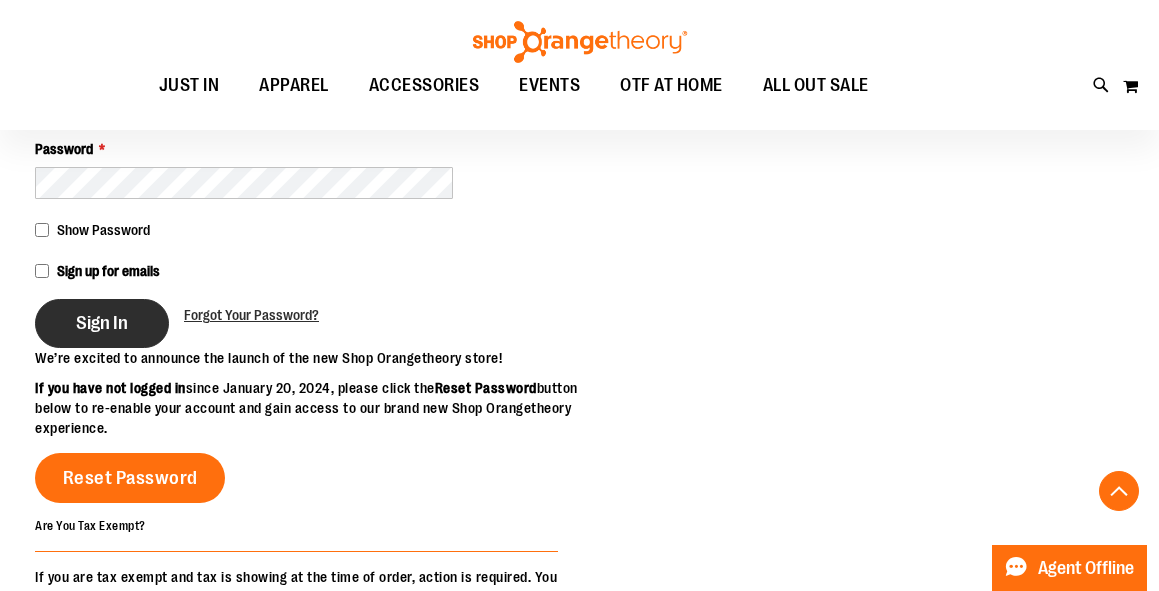 click on "Sign In" at bounding box center [102, 323] 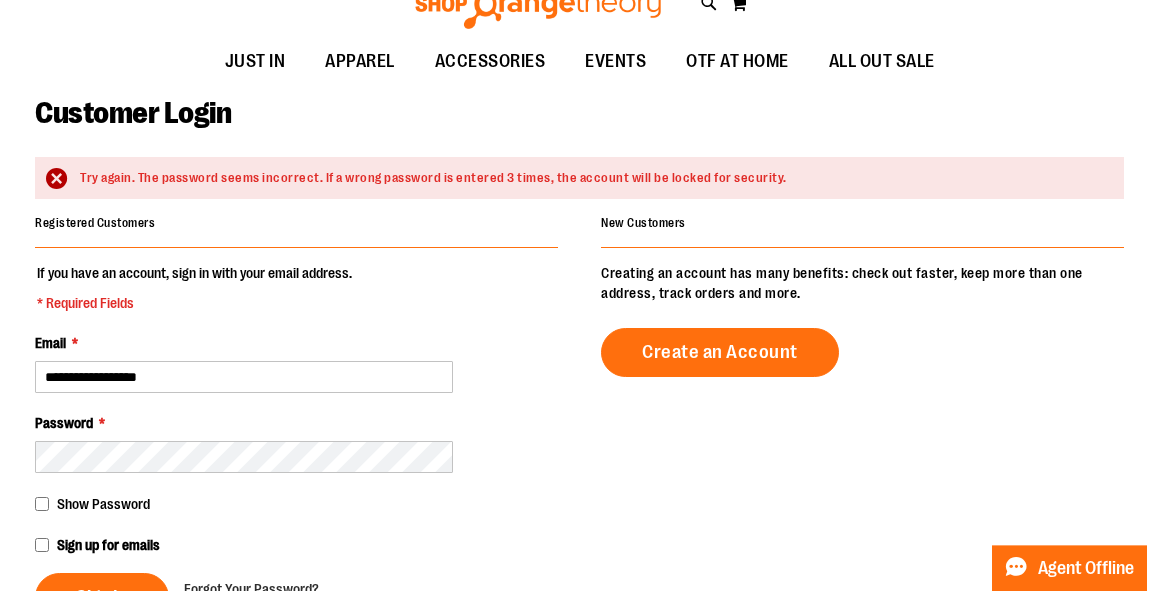 scroll, scrollTop: 0, scrollLeft: 0, axis: both 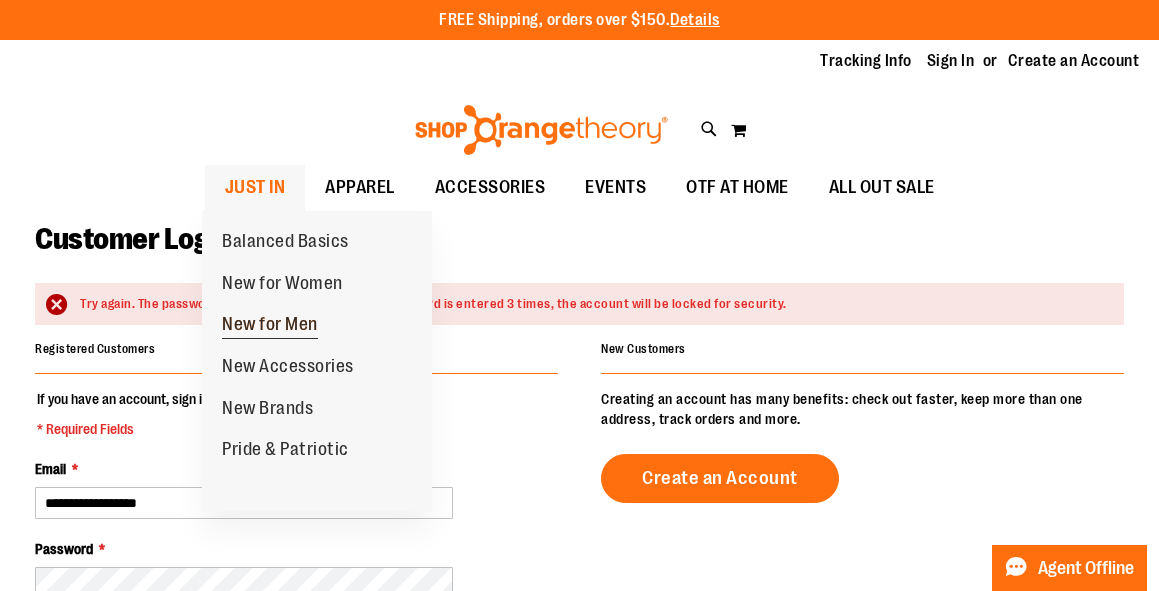 click on "New for Men" at bounding box center [270, 326] 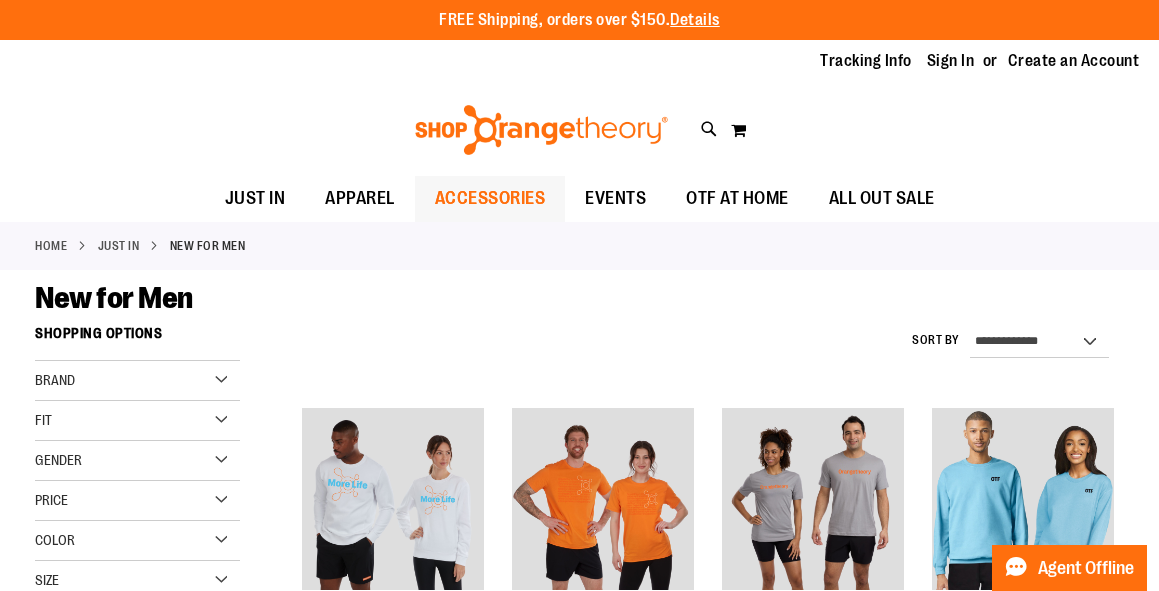 scroll, scrollTop: 0, scrollLeft: 0, axis: both 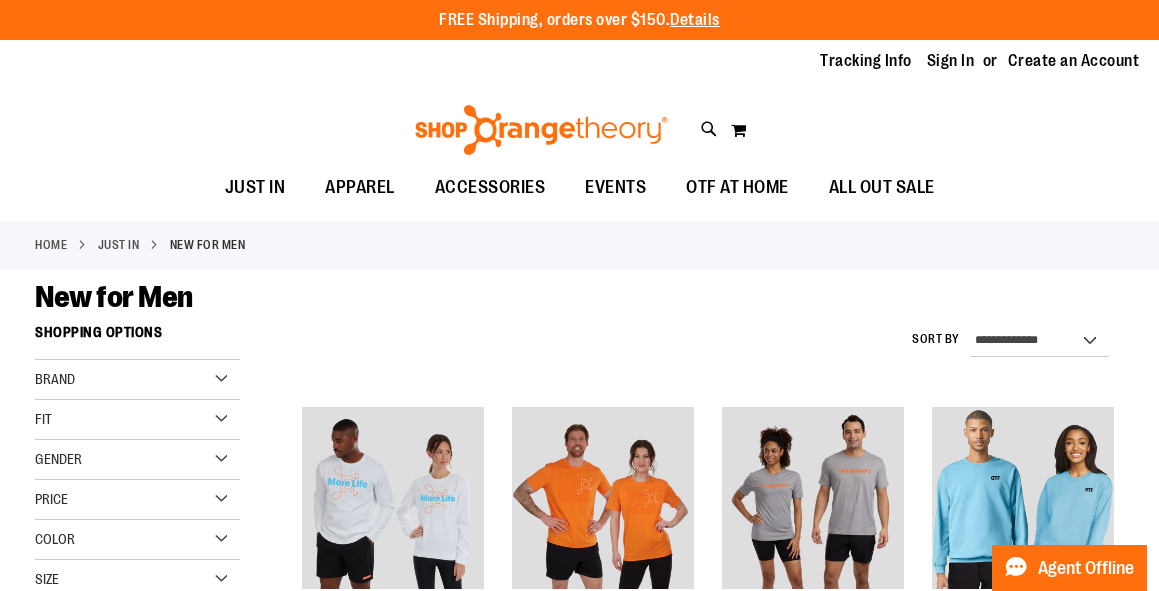 click on "ACCESSORIES" at bounding box center [490, 187] 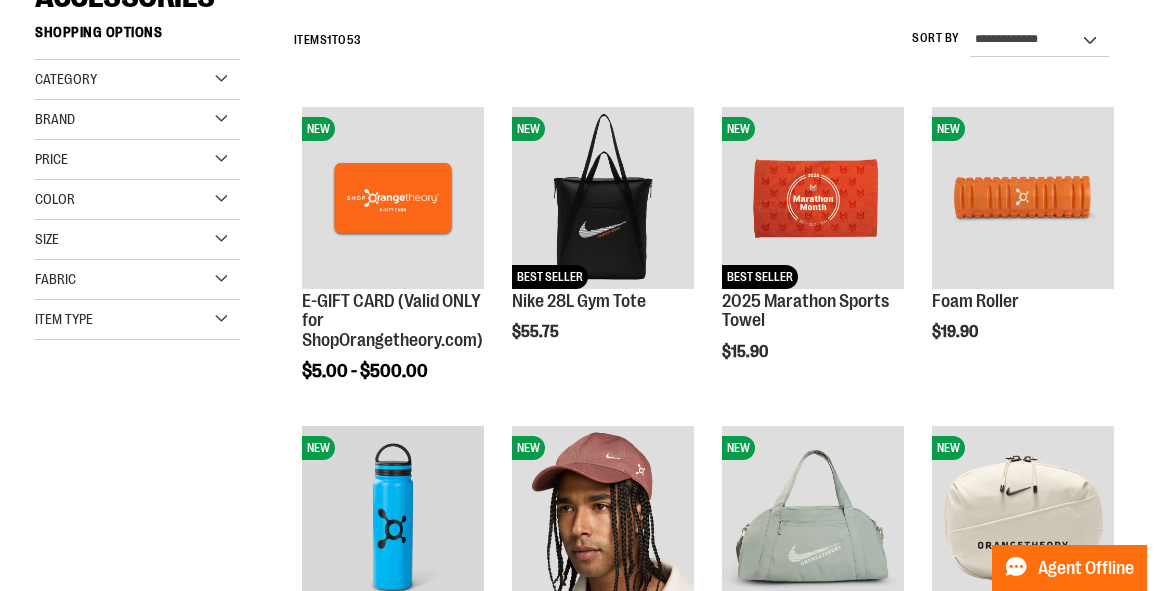 scroll, scrollTop: 0, scrollLeft: 0, axis: both 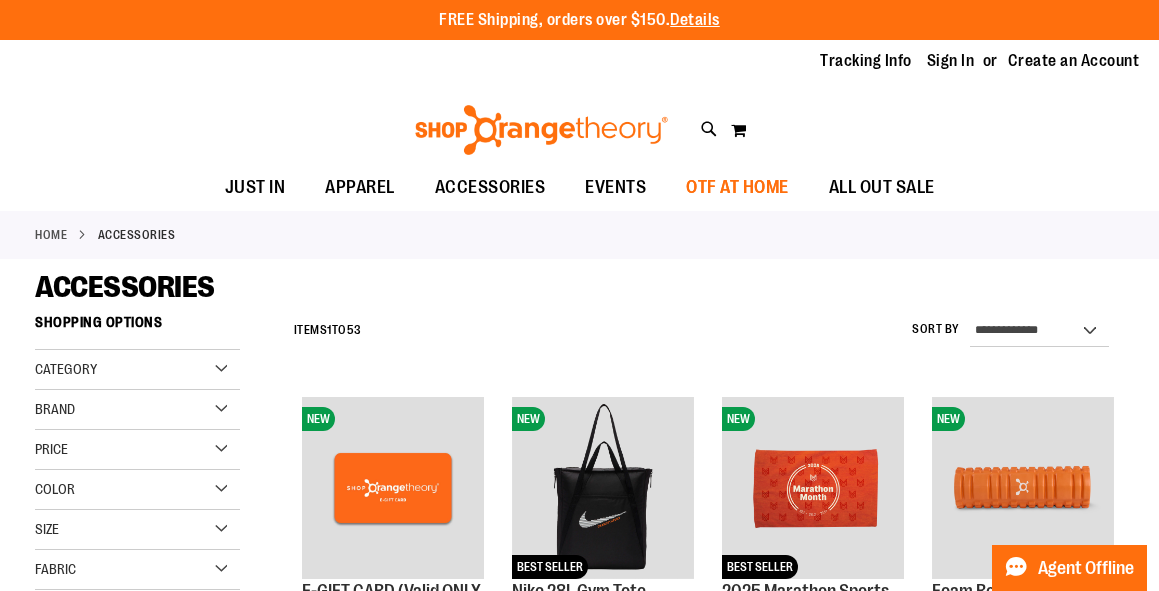 click on "OTF AT HOME" at bounding box center [737, 187] 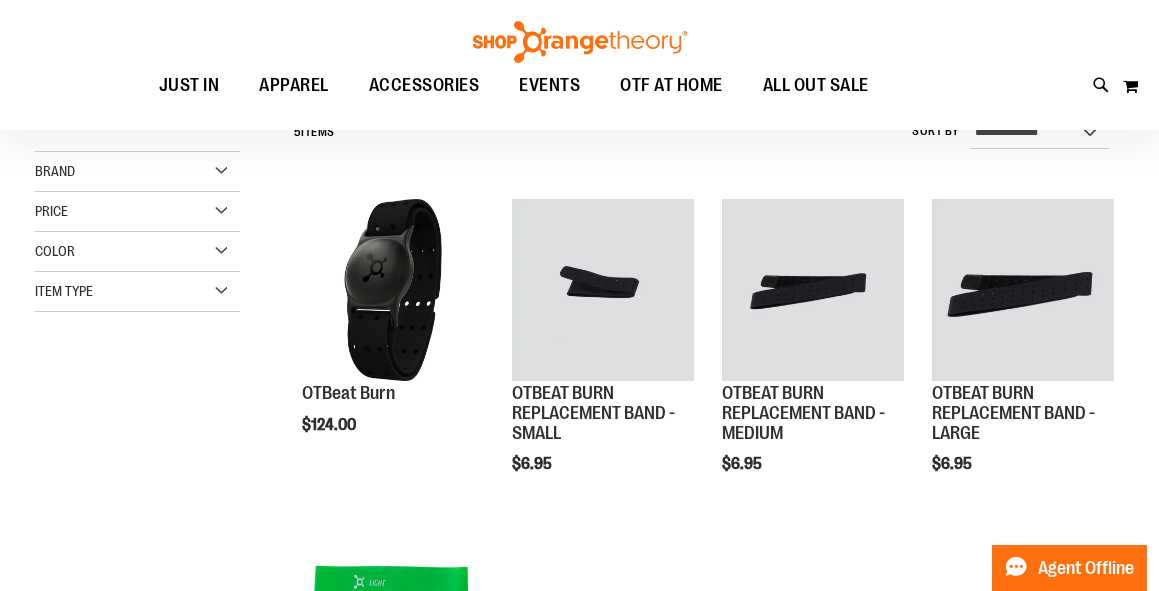 scroll, scrollTop: 207, scrollLeft: 0, axis: vertical 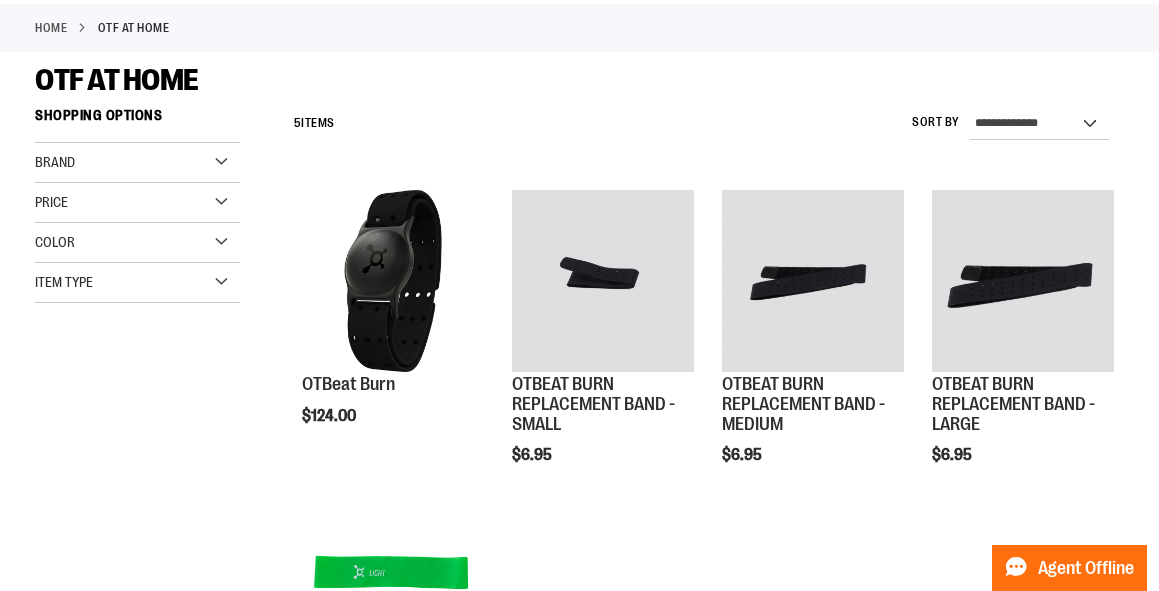 click on "**********" at bounding box center [704, 124] 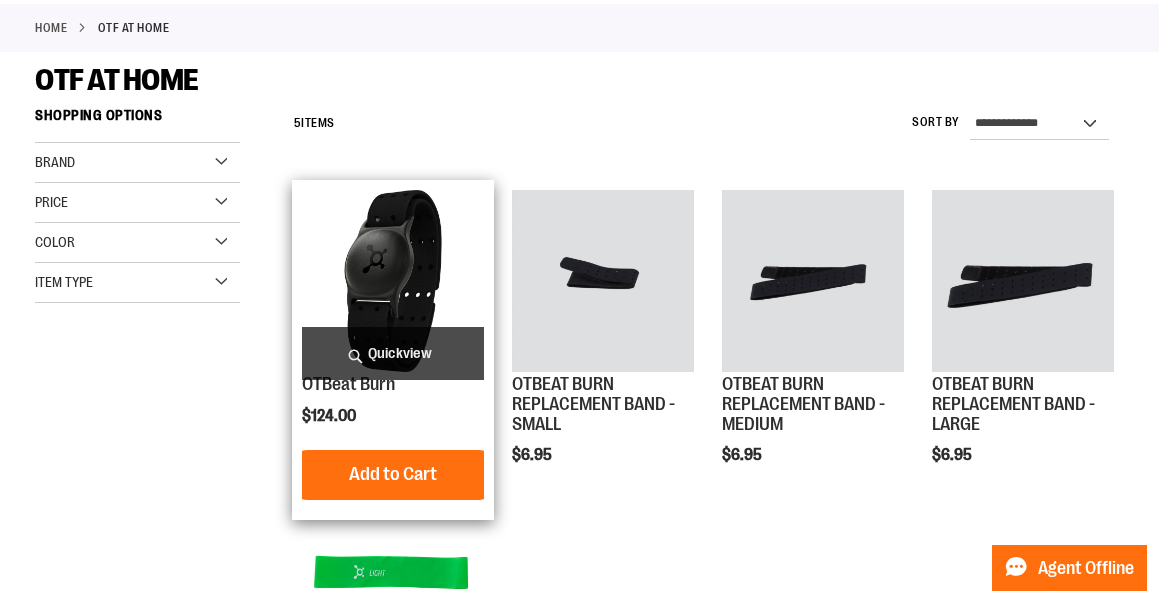 scroll, scrollTop: 0, scrollLeft: 0, axis: both 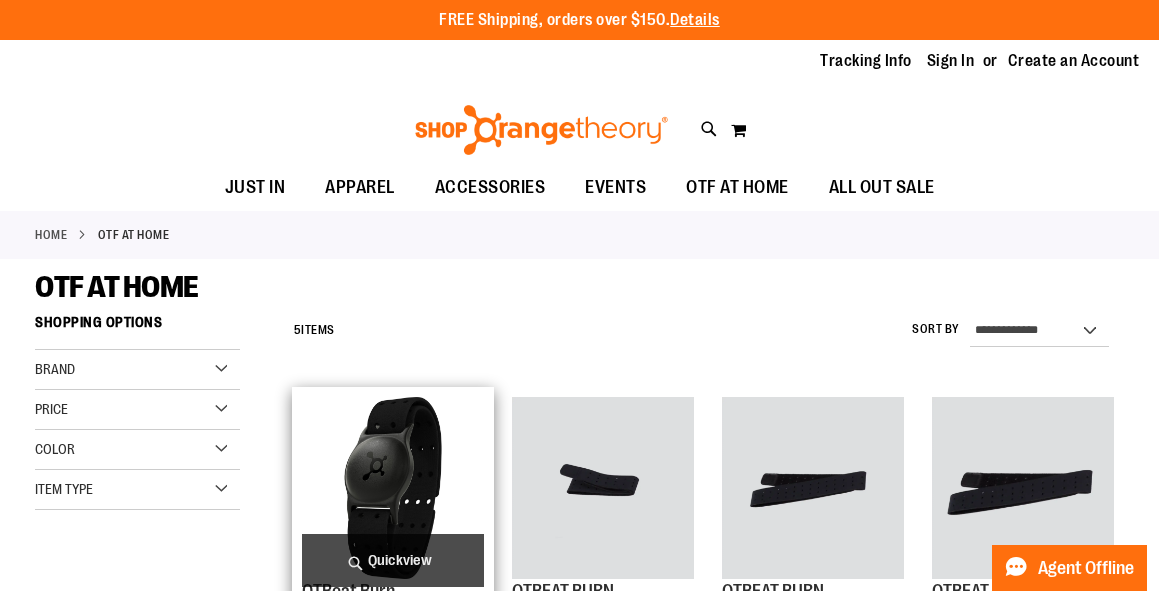 click at bounding box center [393, 488] 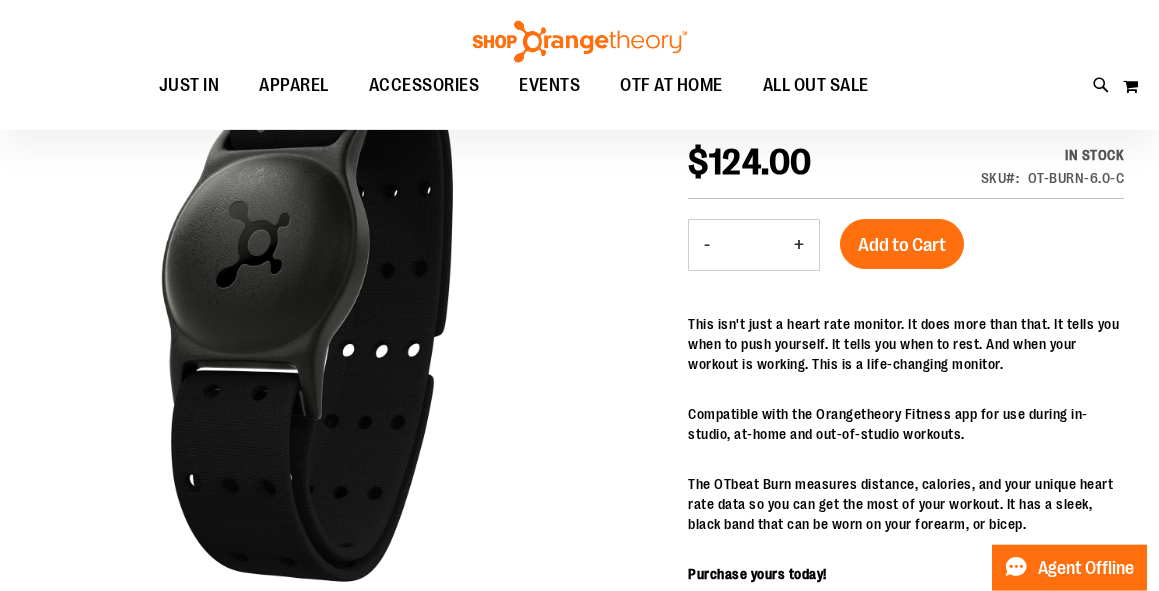 scroll, scrollTop: 114, scrollLeft: 0, axis: vertical 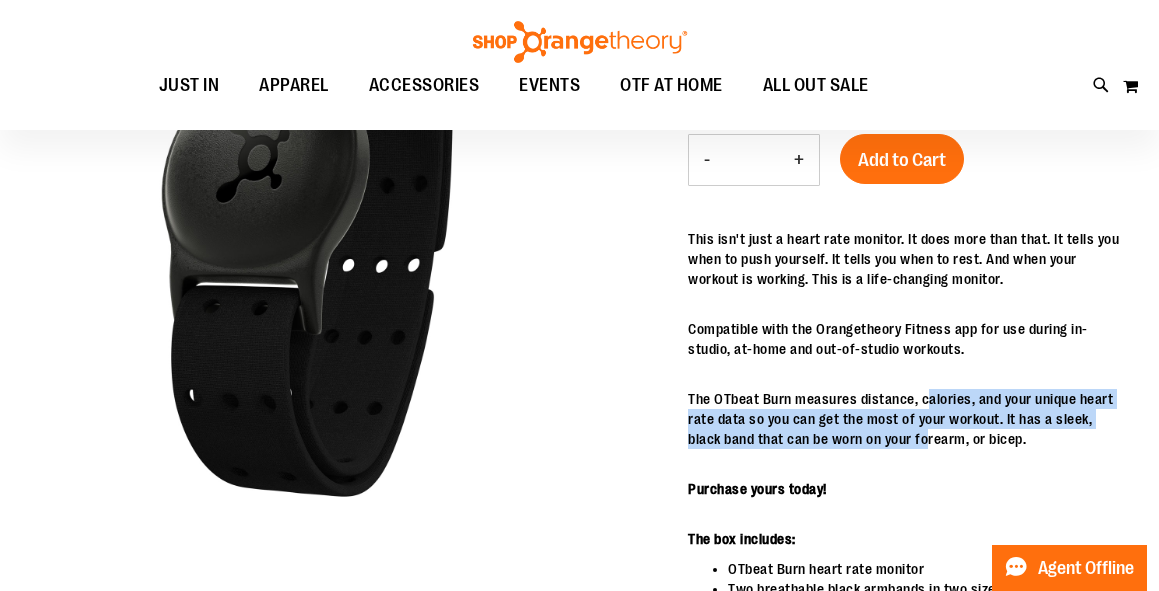 drag, startPoint x: 925, startPoint y: 398, endPoint x: 888, endPoint y: 433, distance: 50.931328 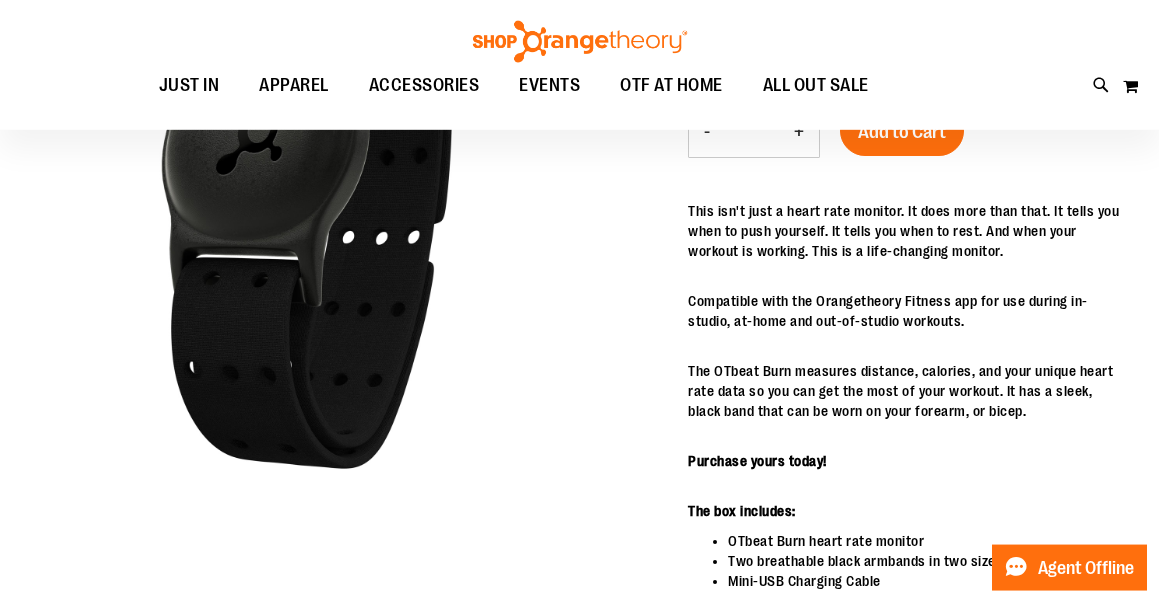scroll, scrollTop: 306, scrollLeft: 0, axis: vertical 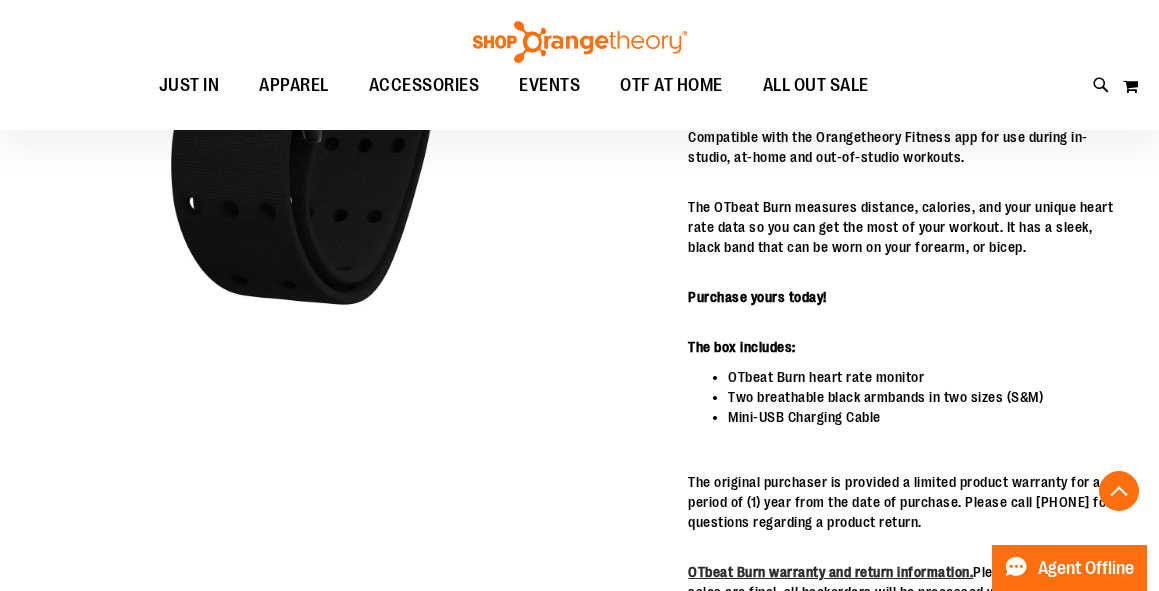 click on "OTbeat Burn heart rate monitor" at bounding box center (926, 377) 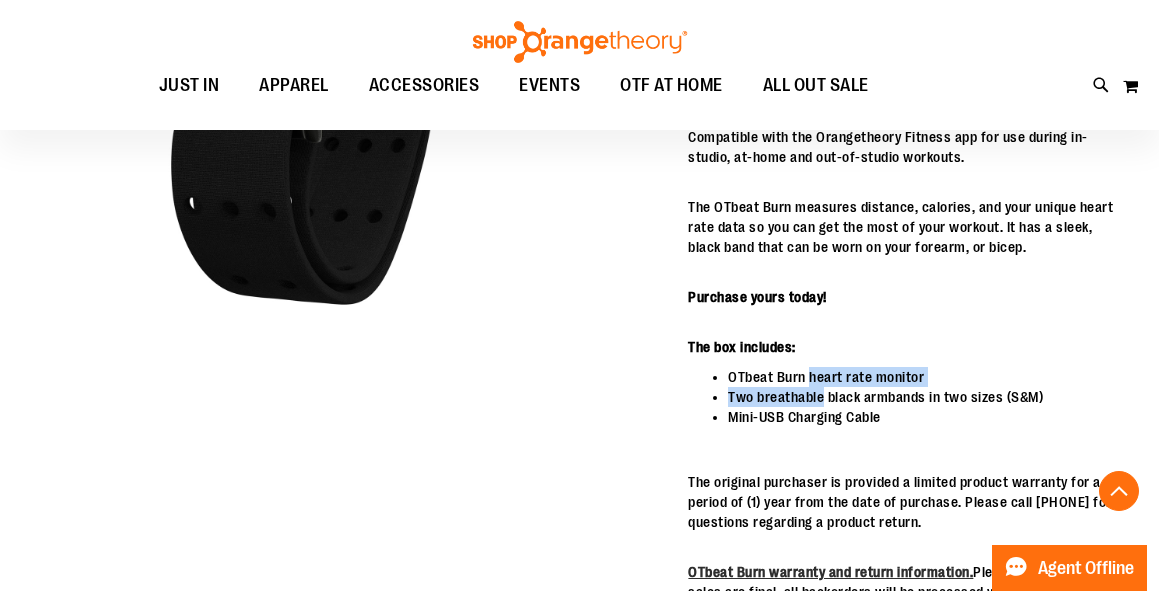 drag, startPoint x: 817, startPoint y: 374, endPoint x: 800, endPoint y: 409, distance: 38.910152 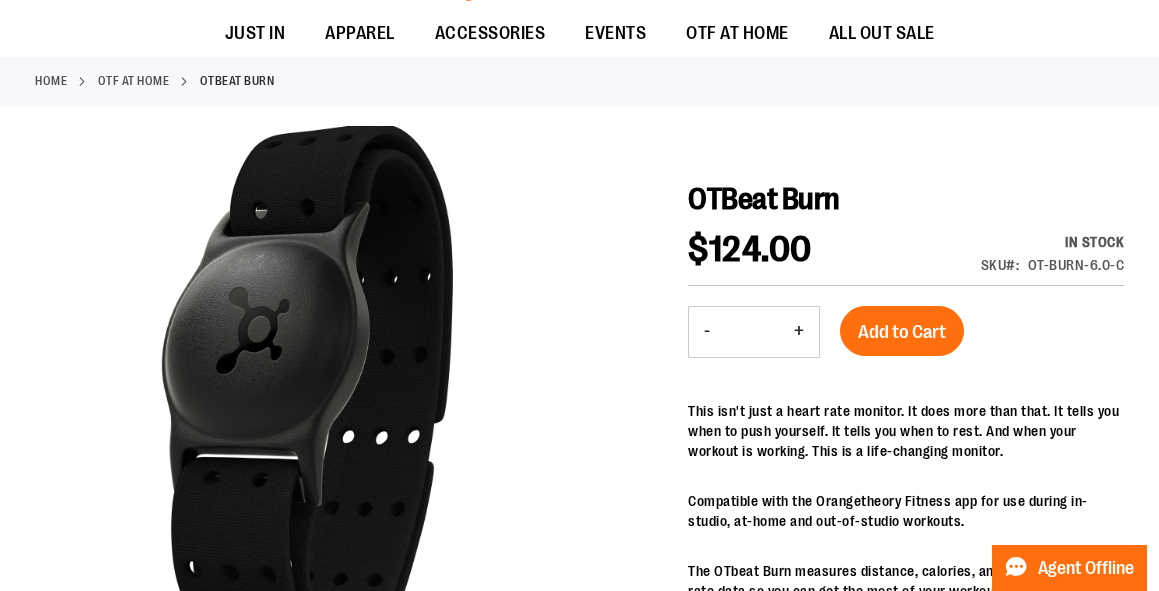 scroll, scrollTop: 0, scrollLeft: 0, axis: both 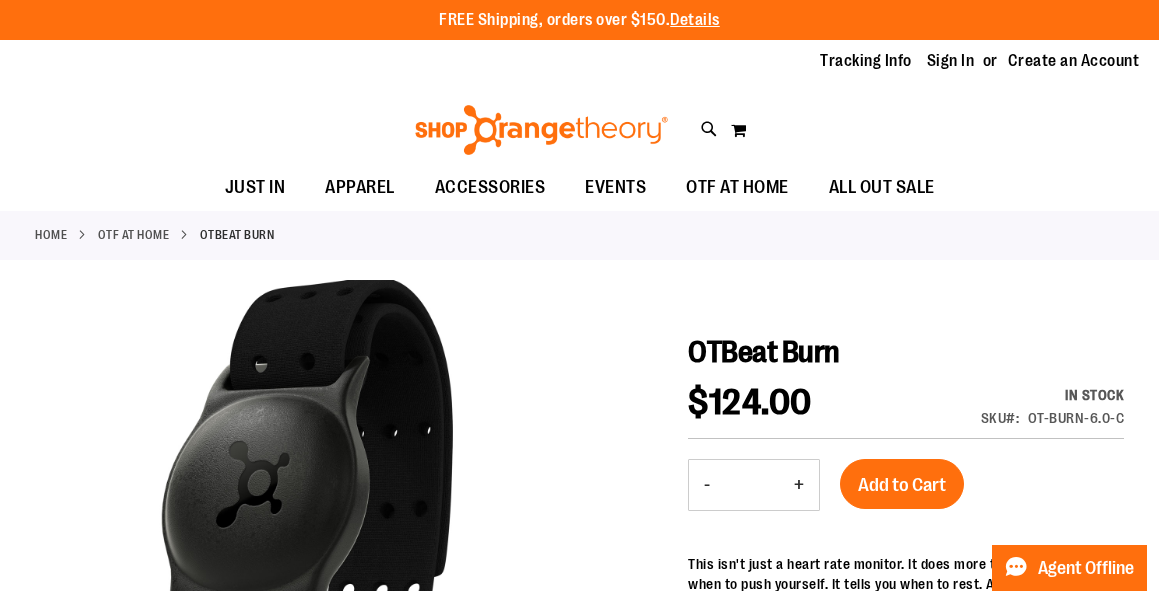 click at bounding box center (579, 794) 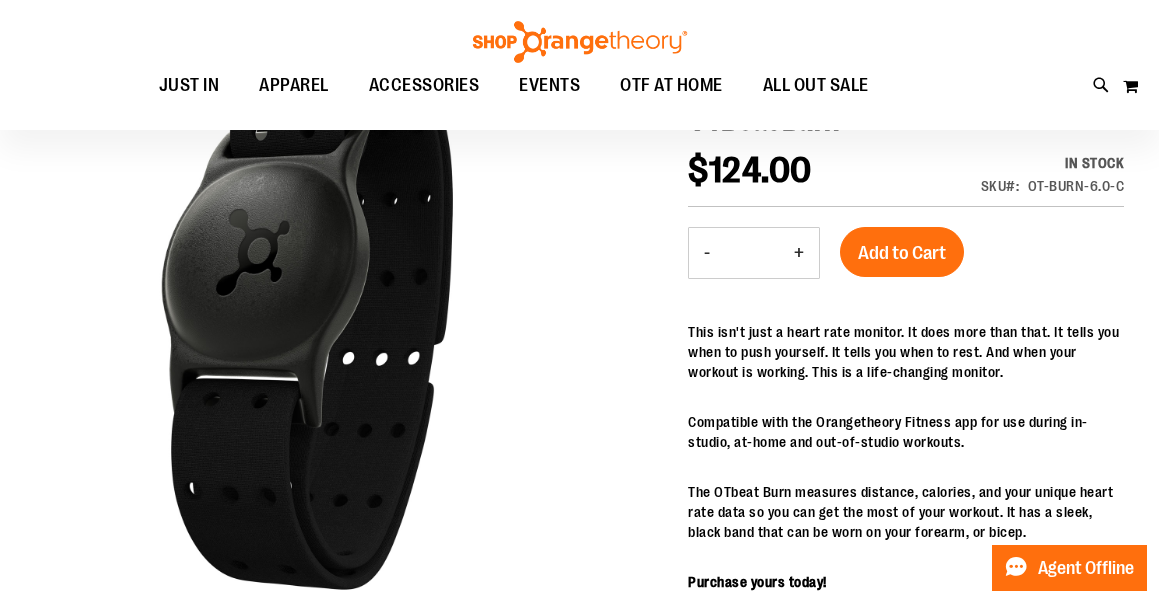 scroll, scrollTop: 0, scrollLeft: 0, axis: both 